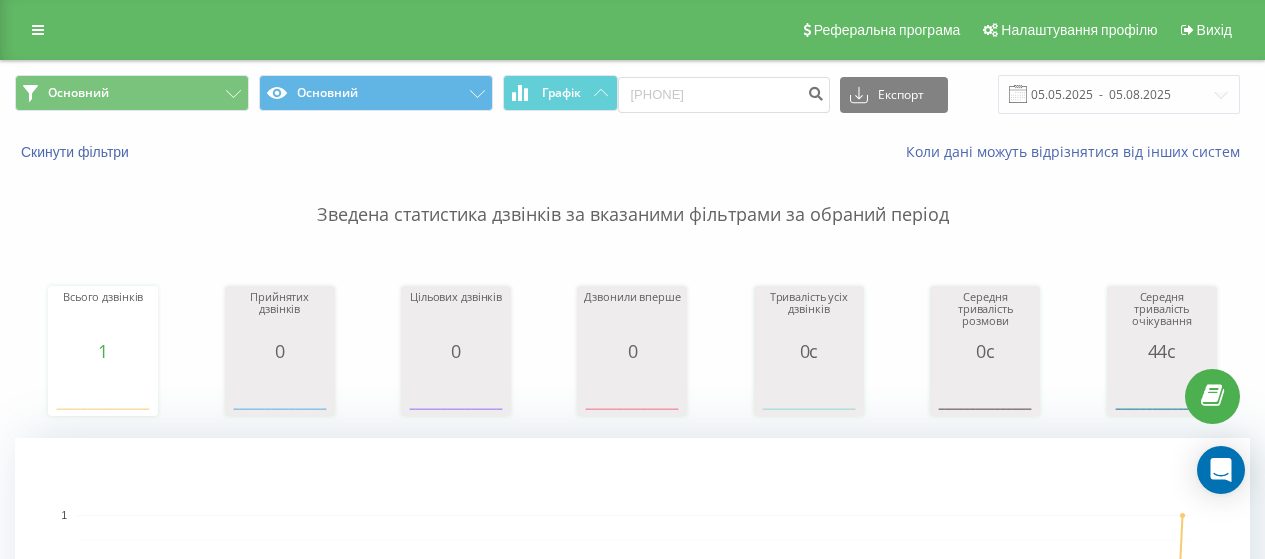 scroll, scrollTop: 0, scrollLeft: 0, axis: both 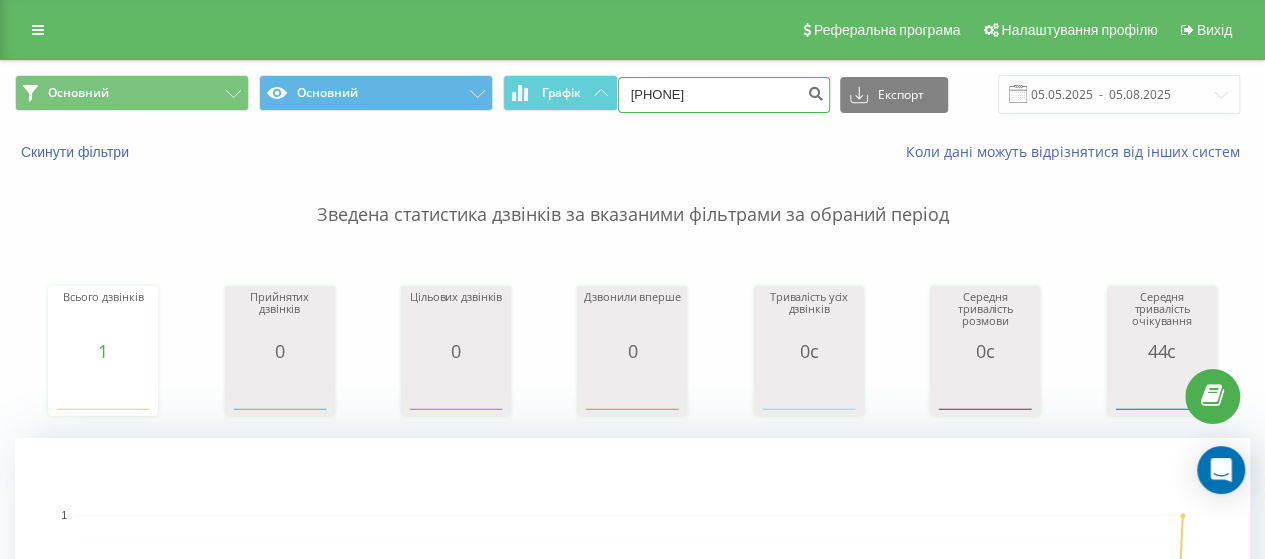 drag, startPoint x: 725, startPoint y: 98, endPoint x: 611, endPoint y: 114, distance: 115.11733 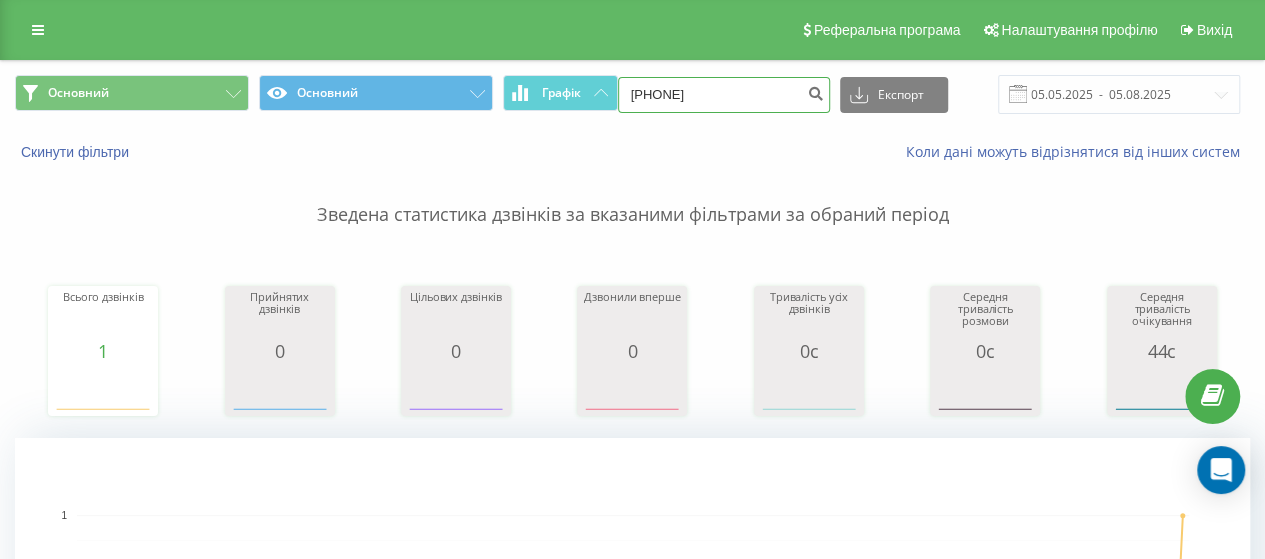 type on "[PHONE]" 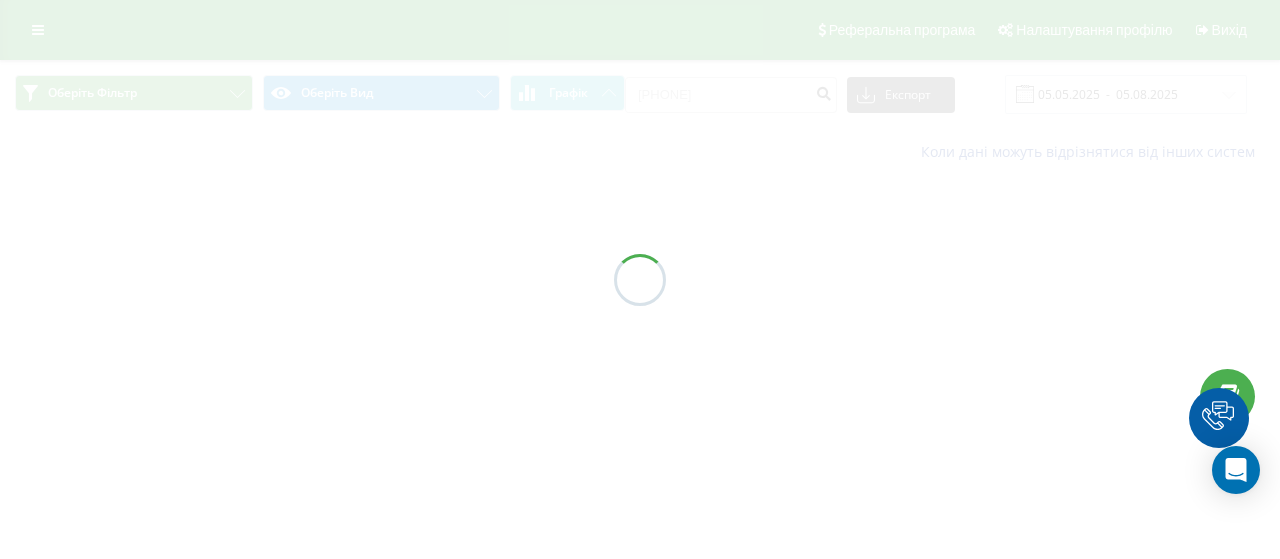 scroll, scrollTop: 0, scrollLeft: 0, axis: both 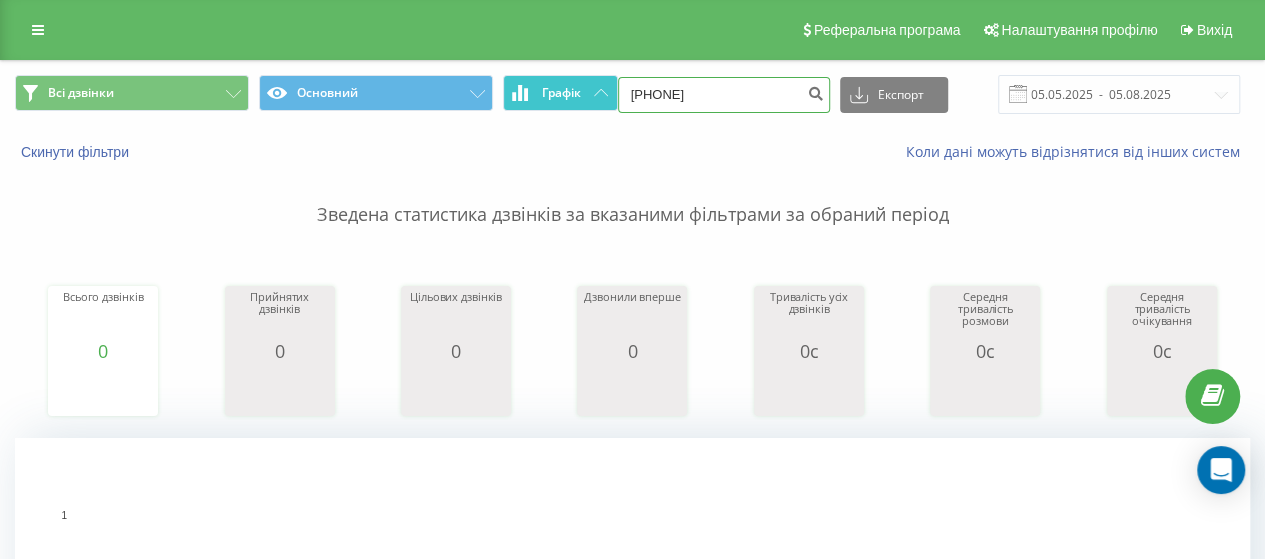 drag, startPoint x: 686, startPoint y: 92, endPoint x: 593, endPoint y: 87, distance: 93.13431 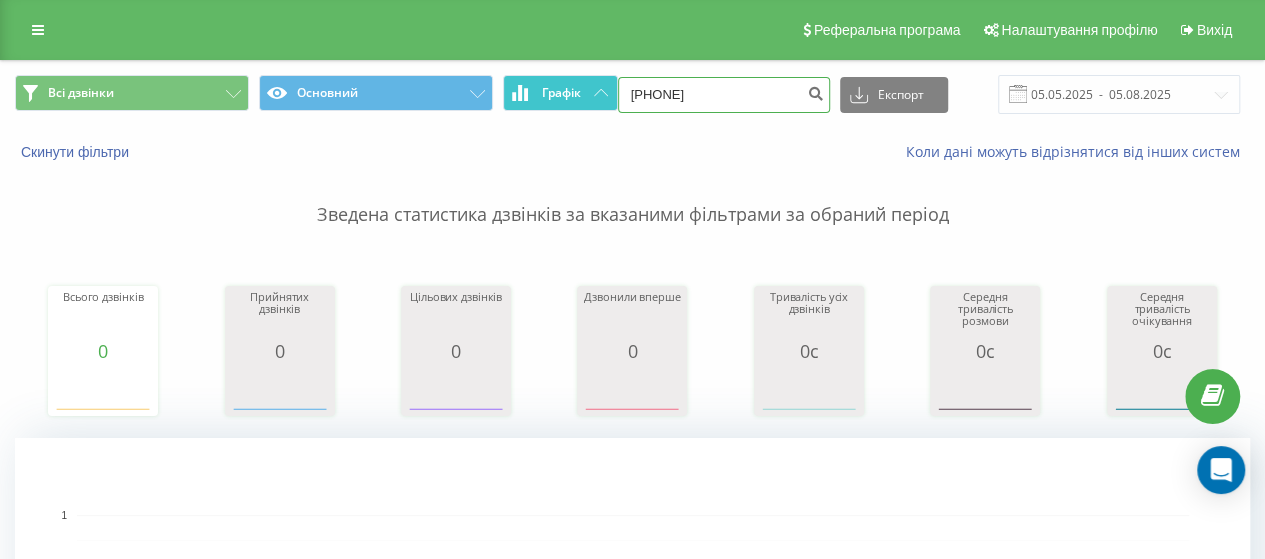 click on "Всі дзвінки Основний Графік 0939272445 Експорт .csv .xls .xlsx 05.05.2025  -  05.08.2025" at bounding box center (632, 94) 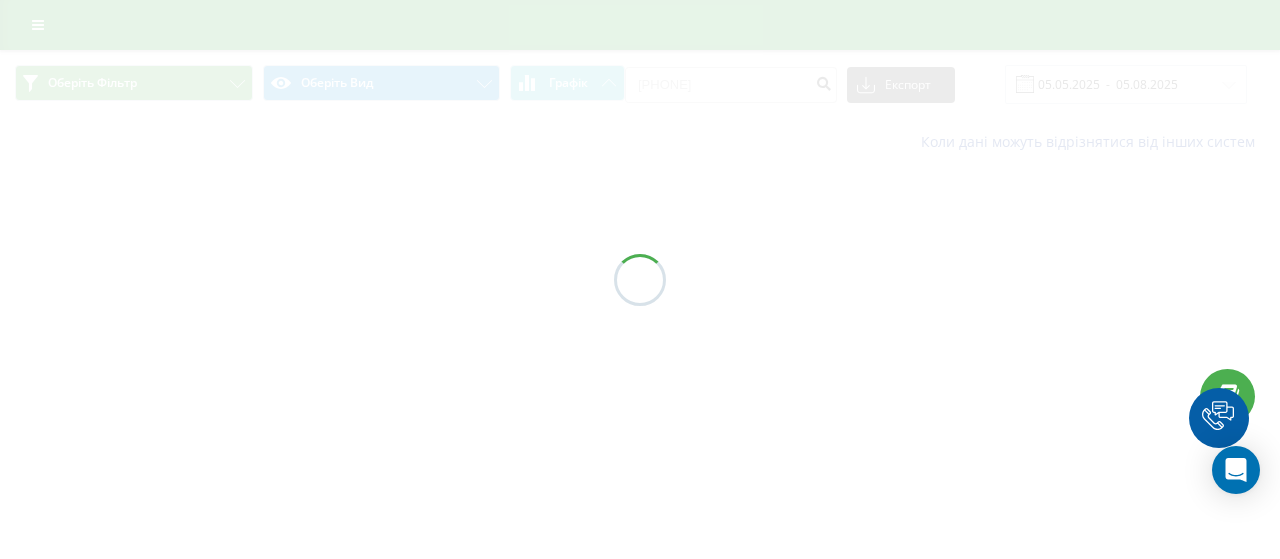 scroll, scrollTop: 0, scrollLeft: 0, axis: both 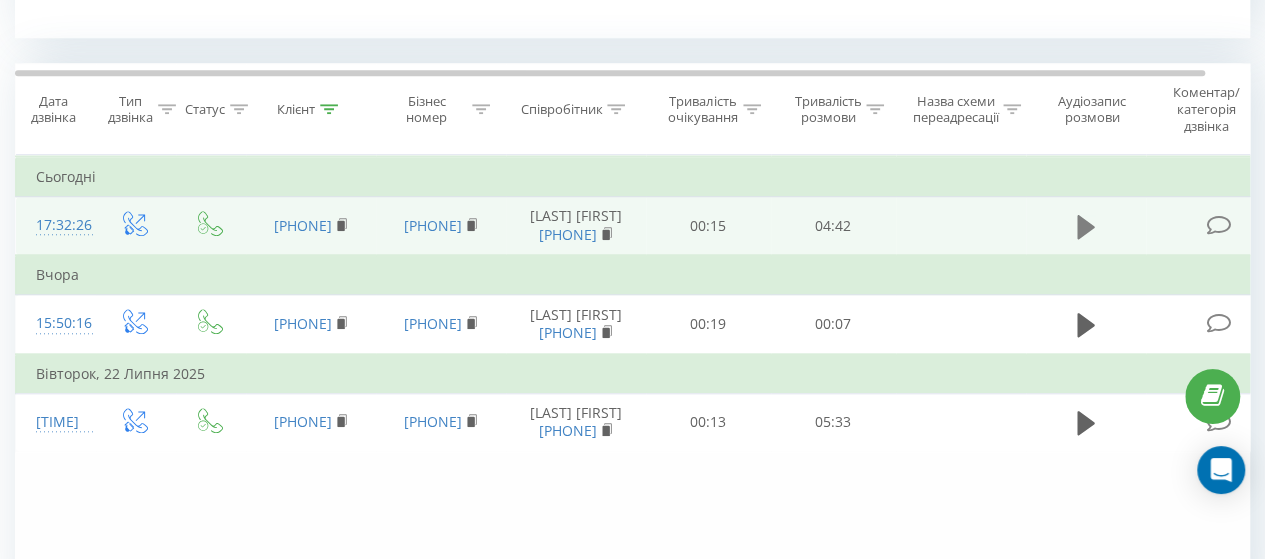 click 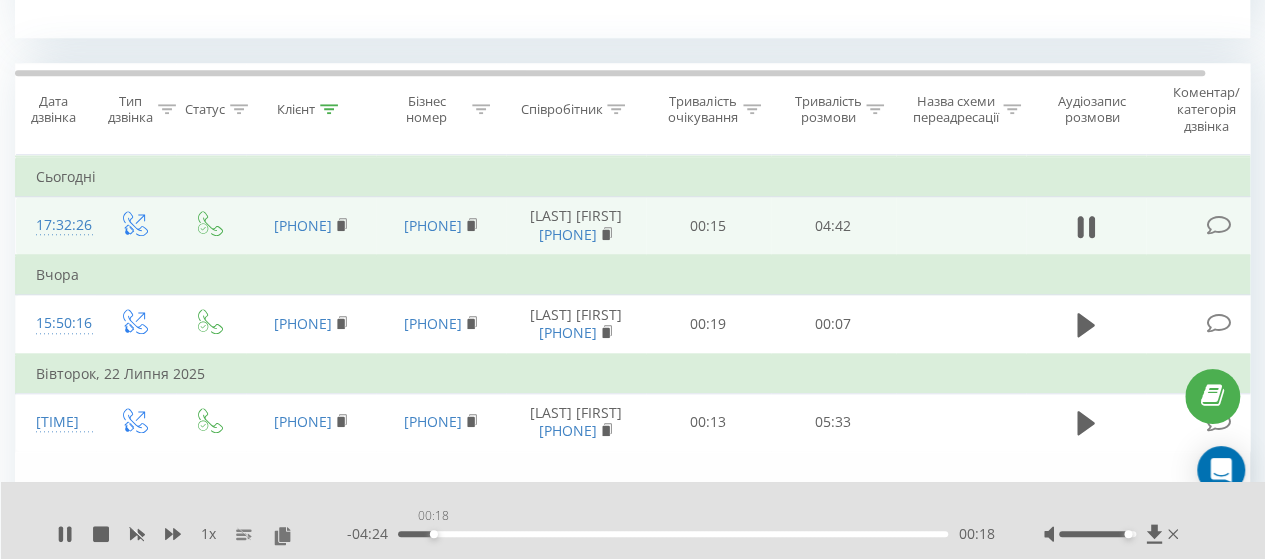 click on "00:18" at bounding box center [673, 534] 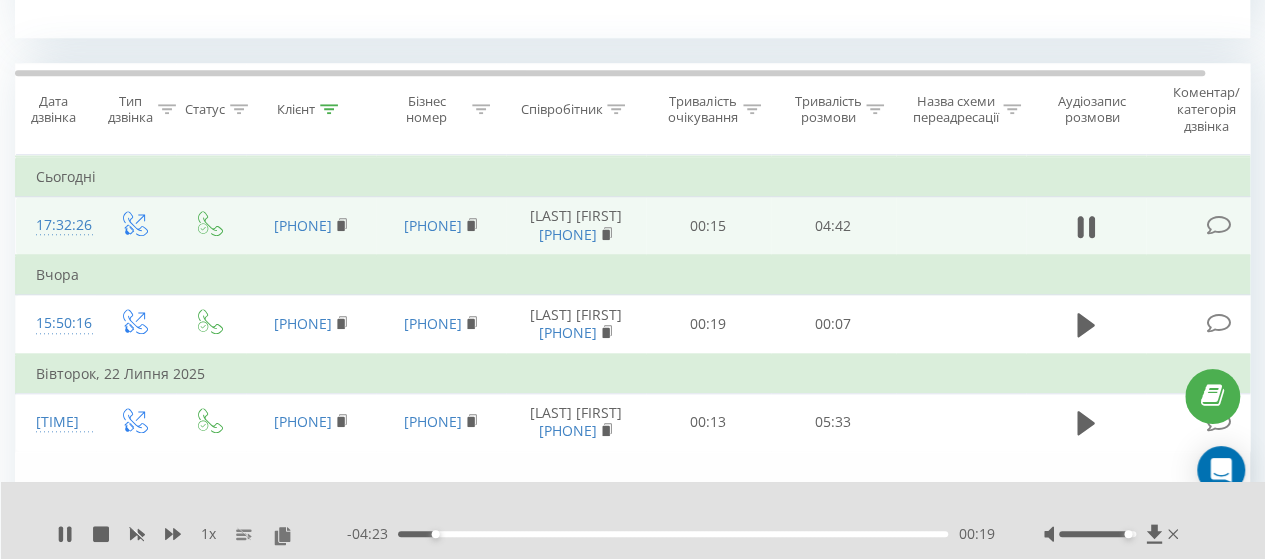 click on "00:19" at bounding box center [673, 534] 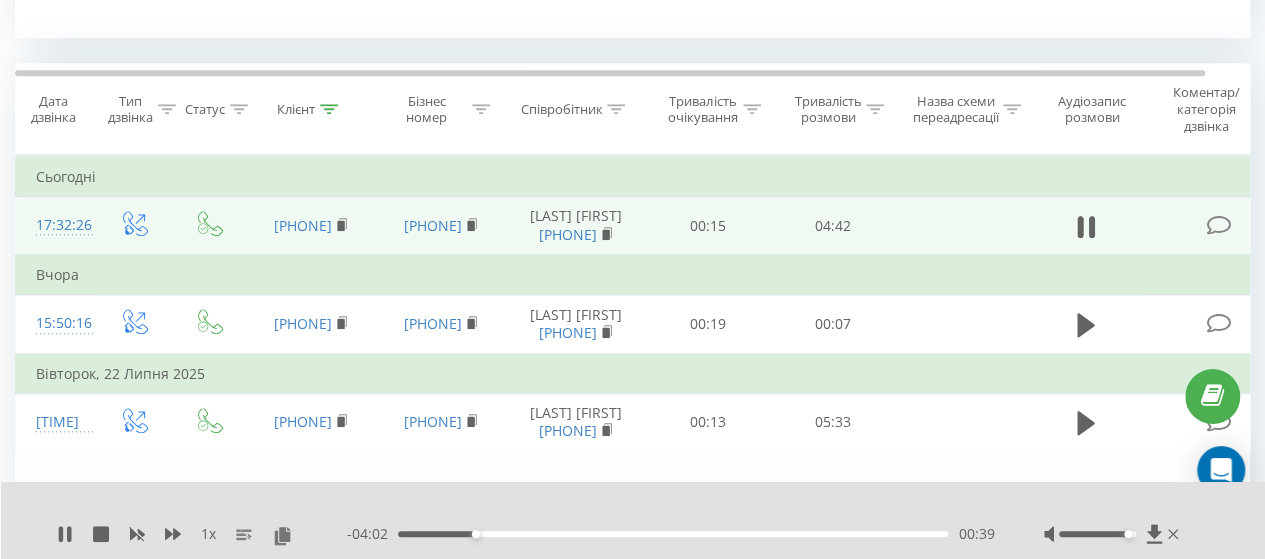 click on "00:39" at bounding box center [673, 534] 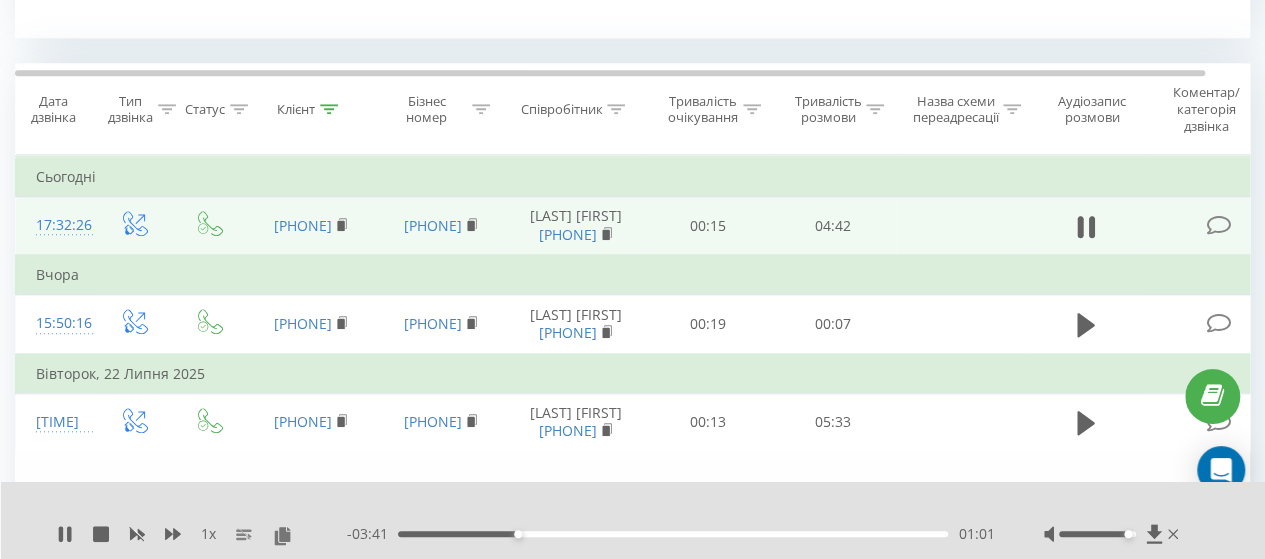 click on "01:01" at bounding box center (673, 534) 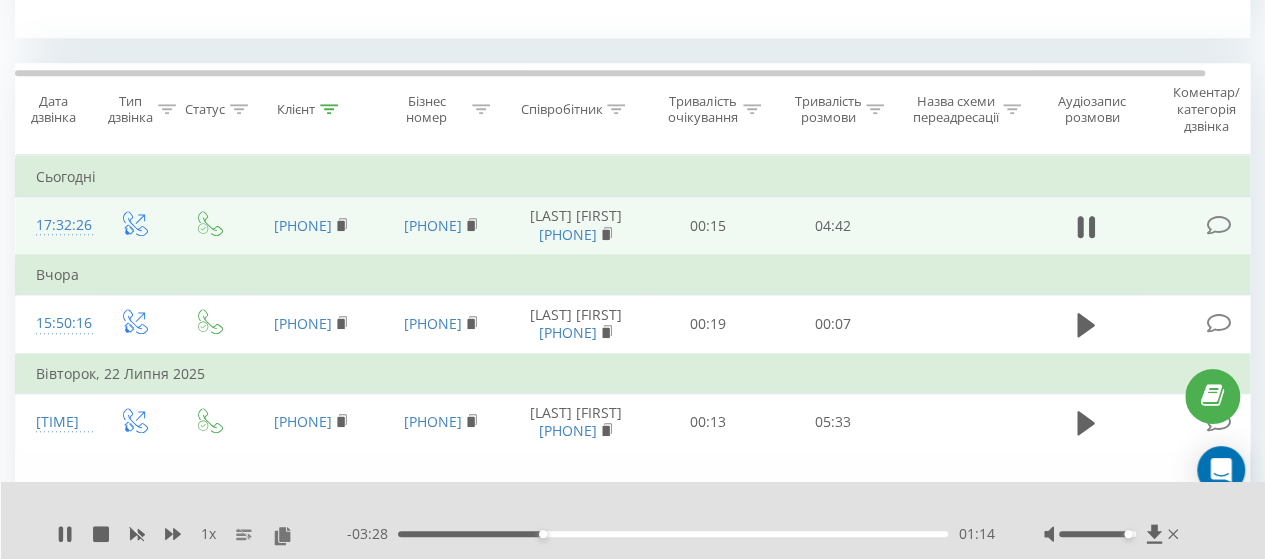 click on "01:14" at bounding box center (673, 534) 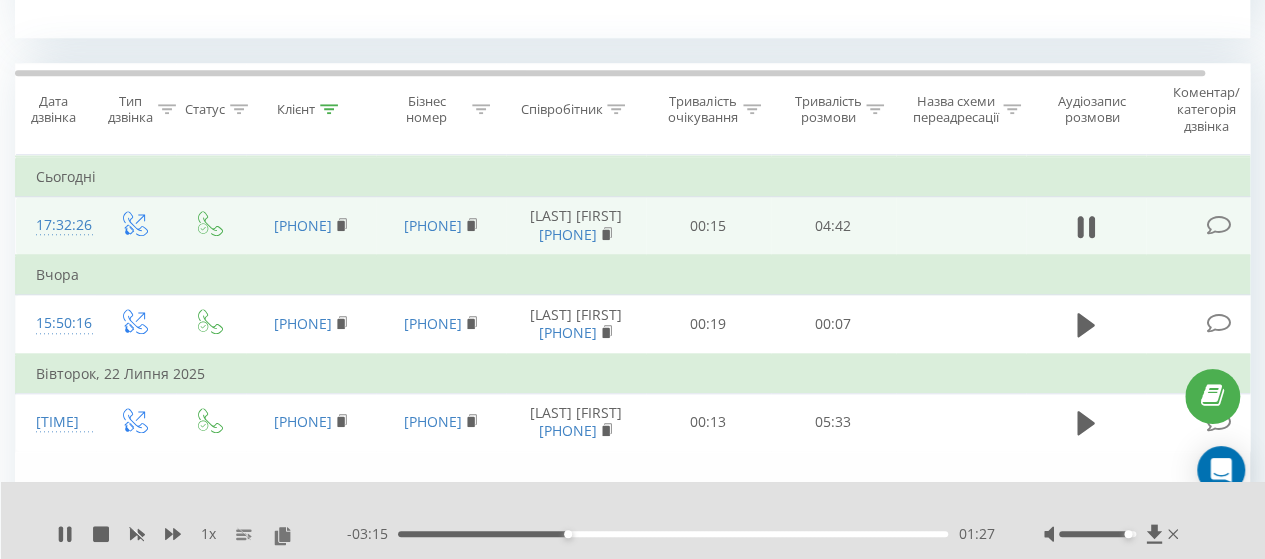click on "01:27" at bounding box center (673, 534) 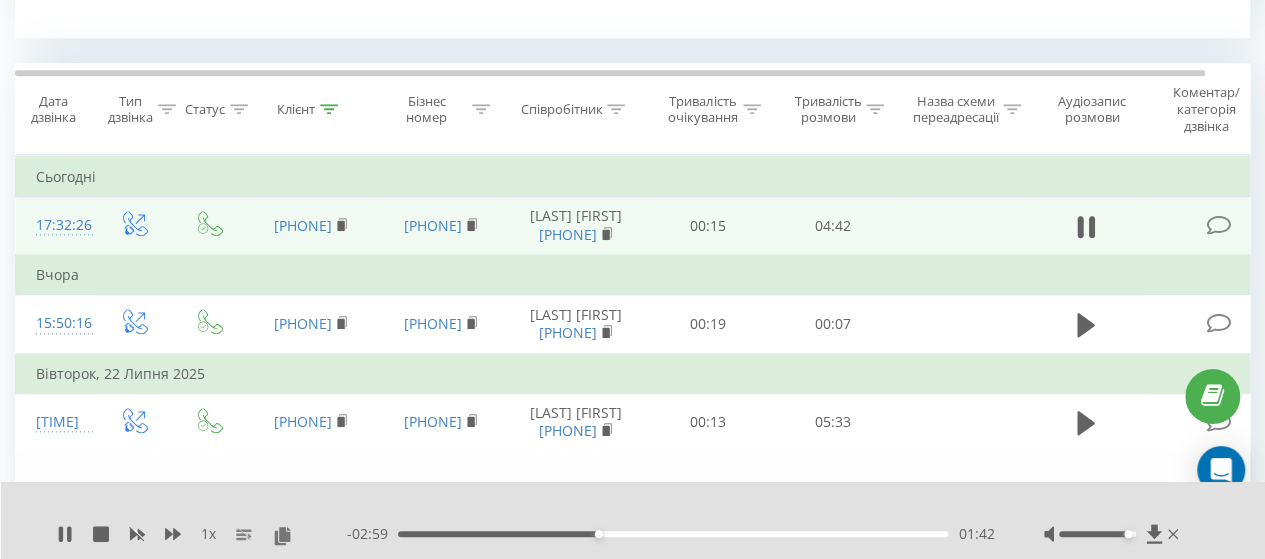 click on "01:42" at bounding box center [673, 534] 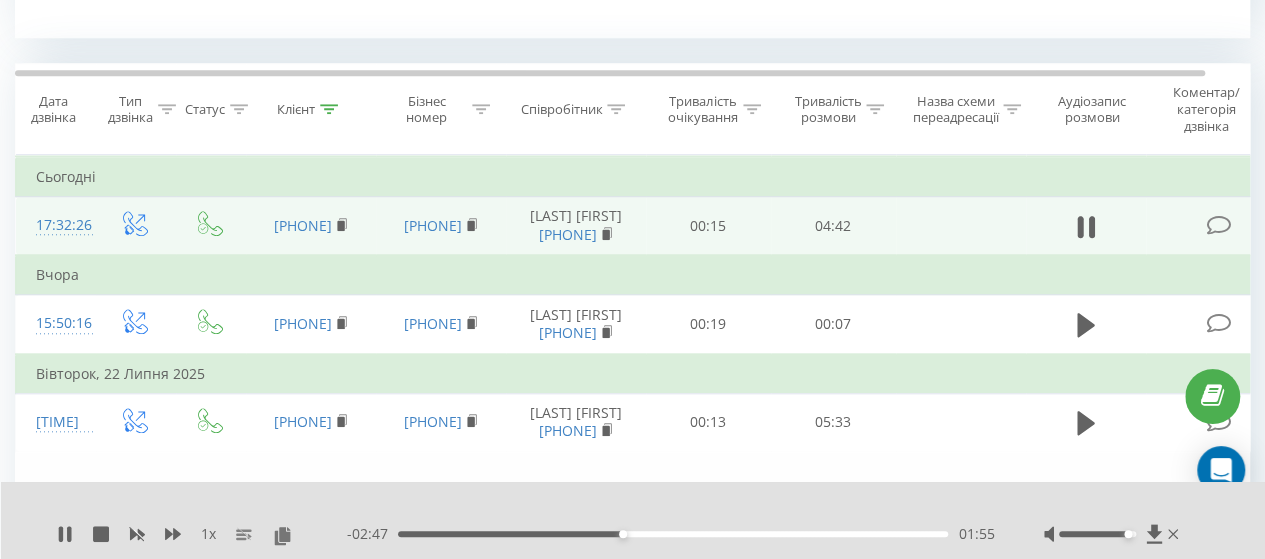 click on "01:55" at bounding box center (673, 534) 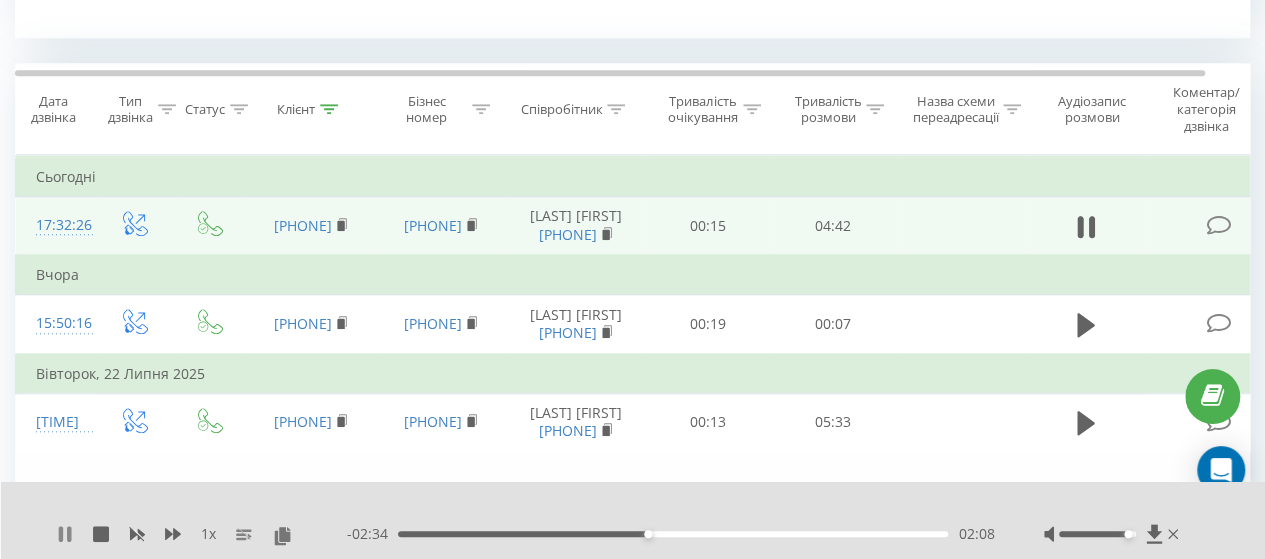 click 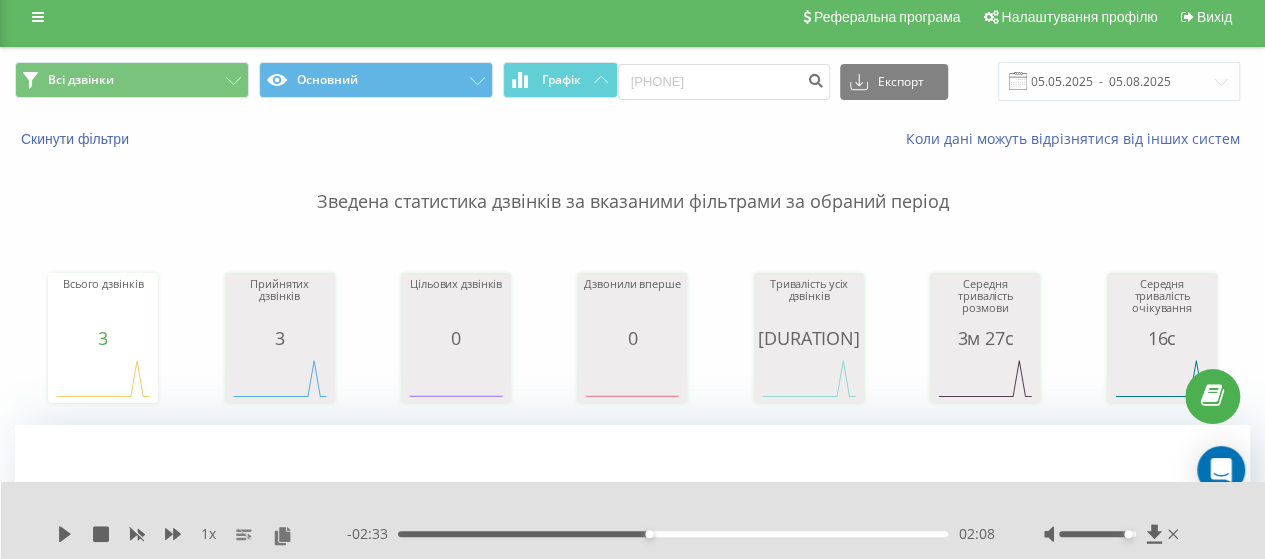 scroll, scrollTop: 0, scrollLeft: 0, axis: both 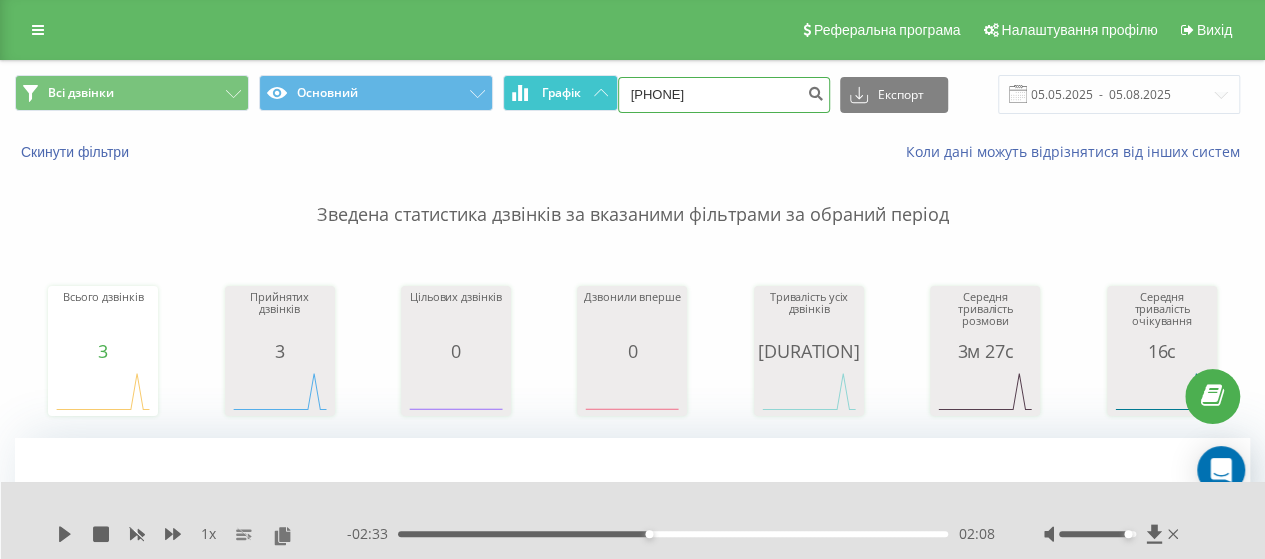 drag, startPoint x: 729, startPoint y: 99, endPoint x: 560, endPoint y: 99, distance: 169 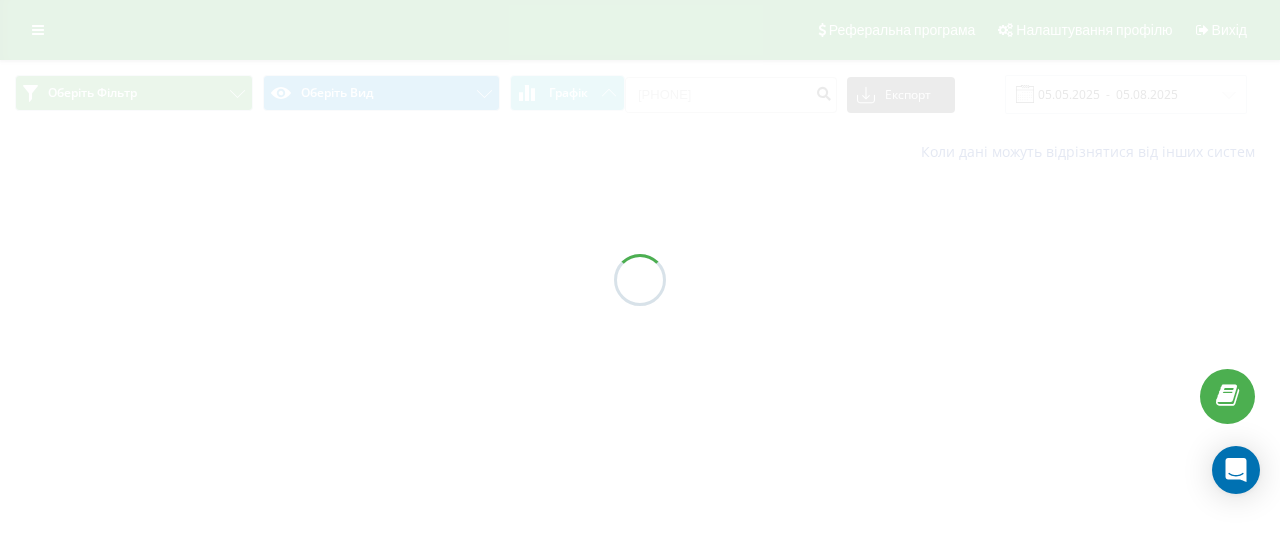 scroll, scrollTop: 0, scrollLeft: 0, axis: both 